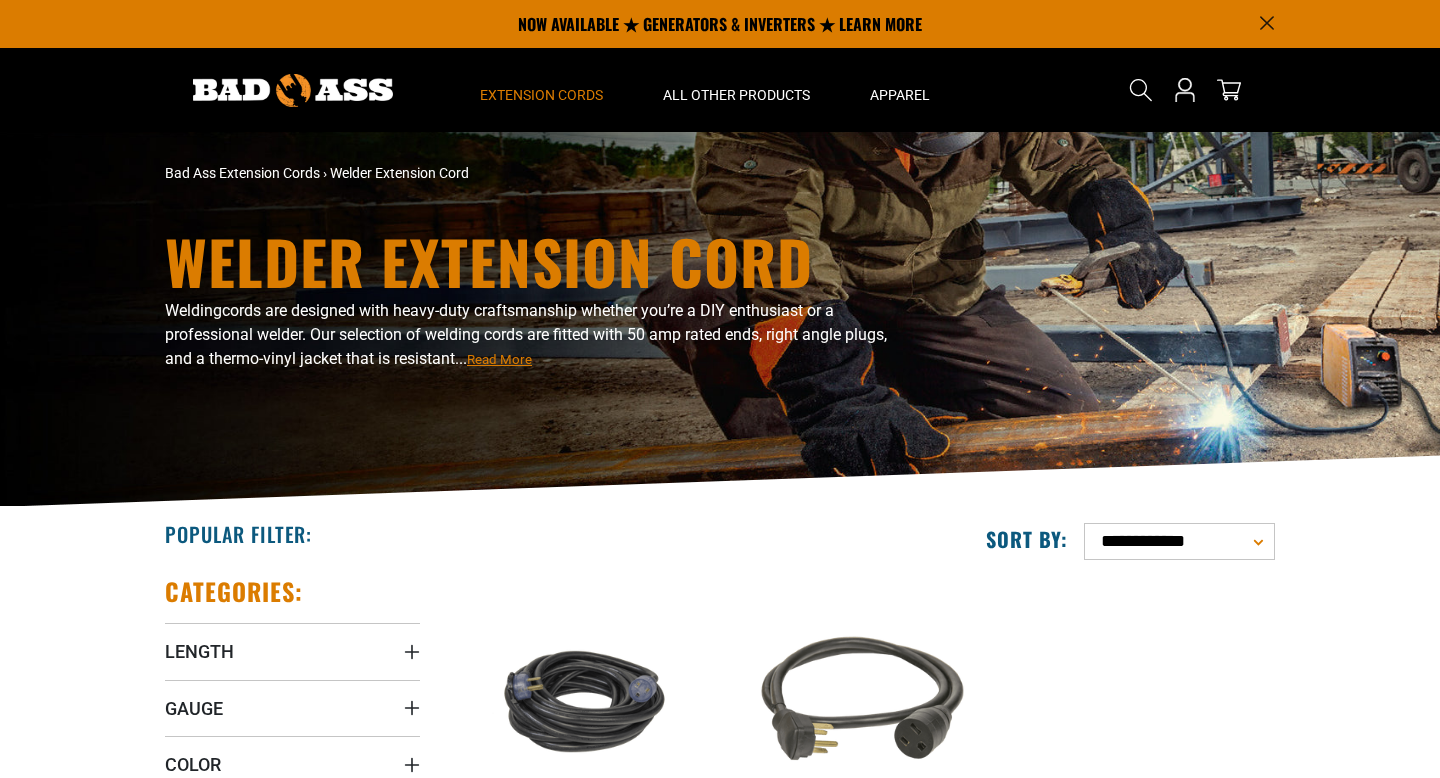 scroll, scrollTop: 0, scrollLeft: 0, axis: both 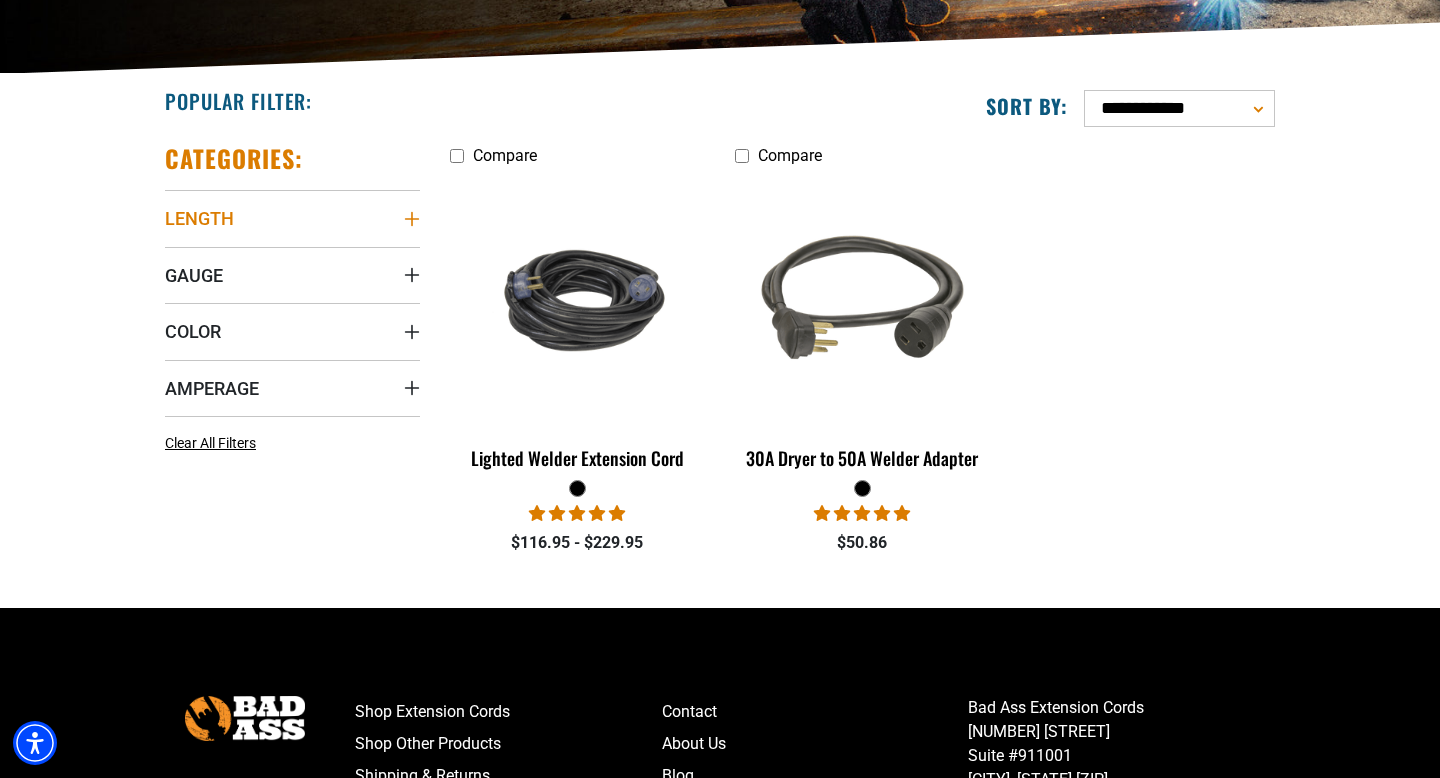click on "Length" at bounding box center (292, 218) 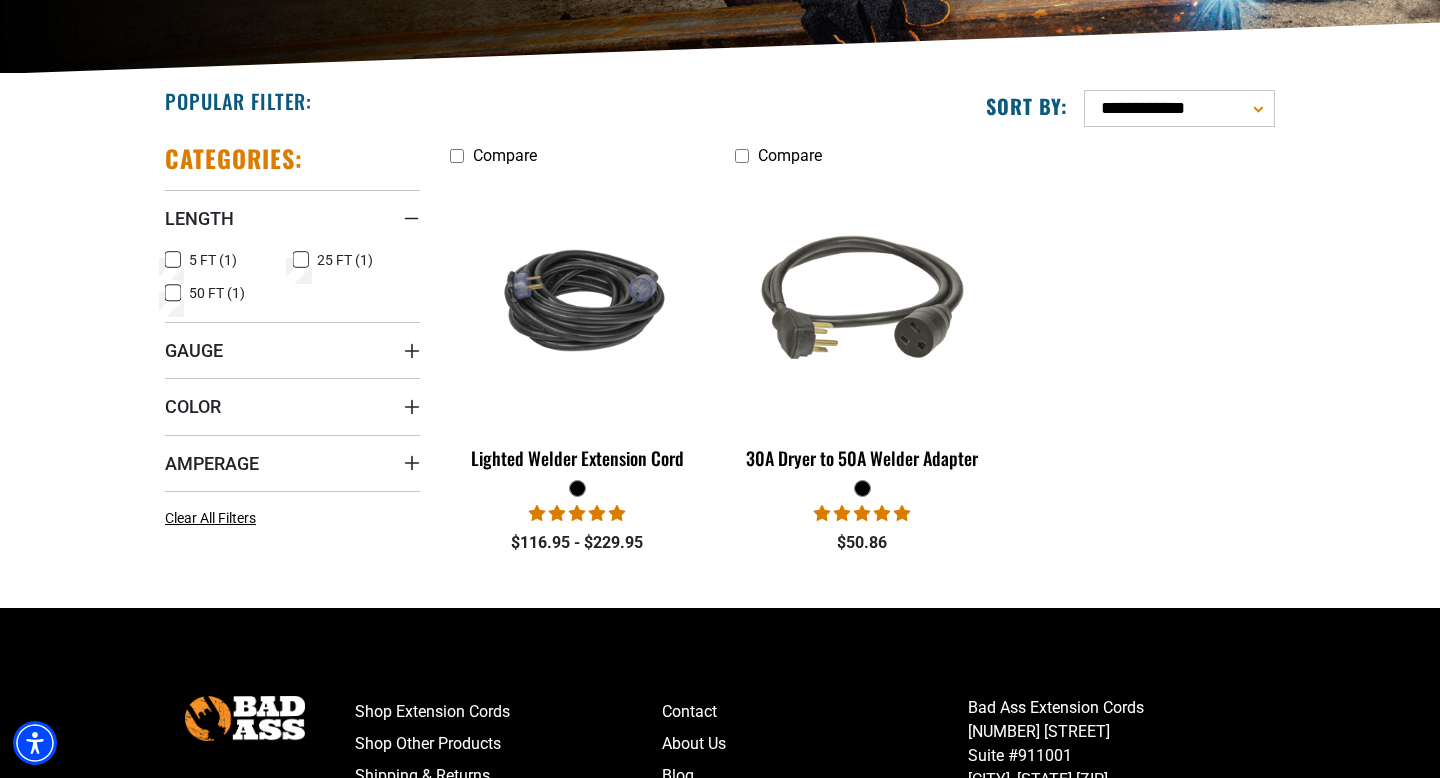 click 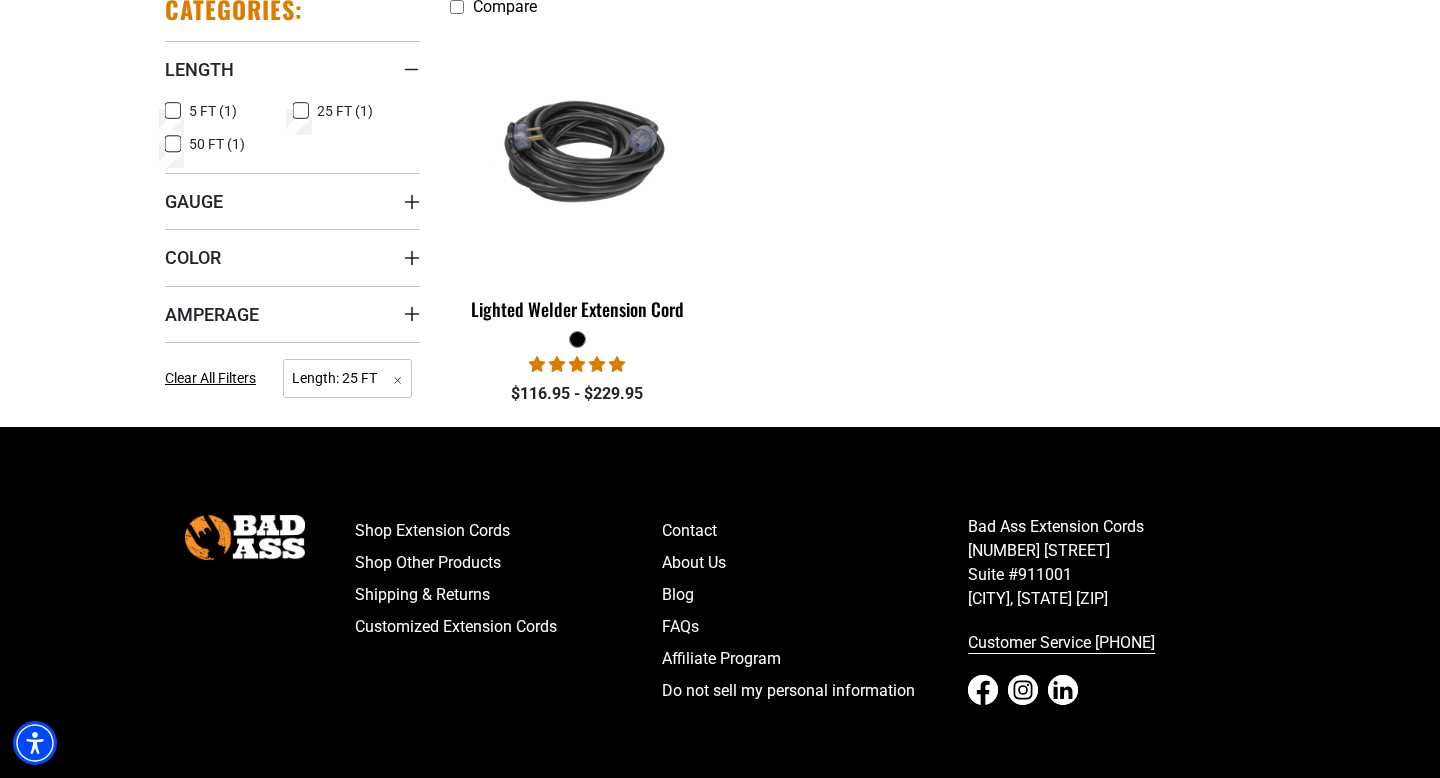 scroll, scrollTop: 608, scrollLeft: 0, axis: vertical 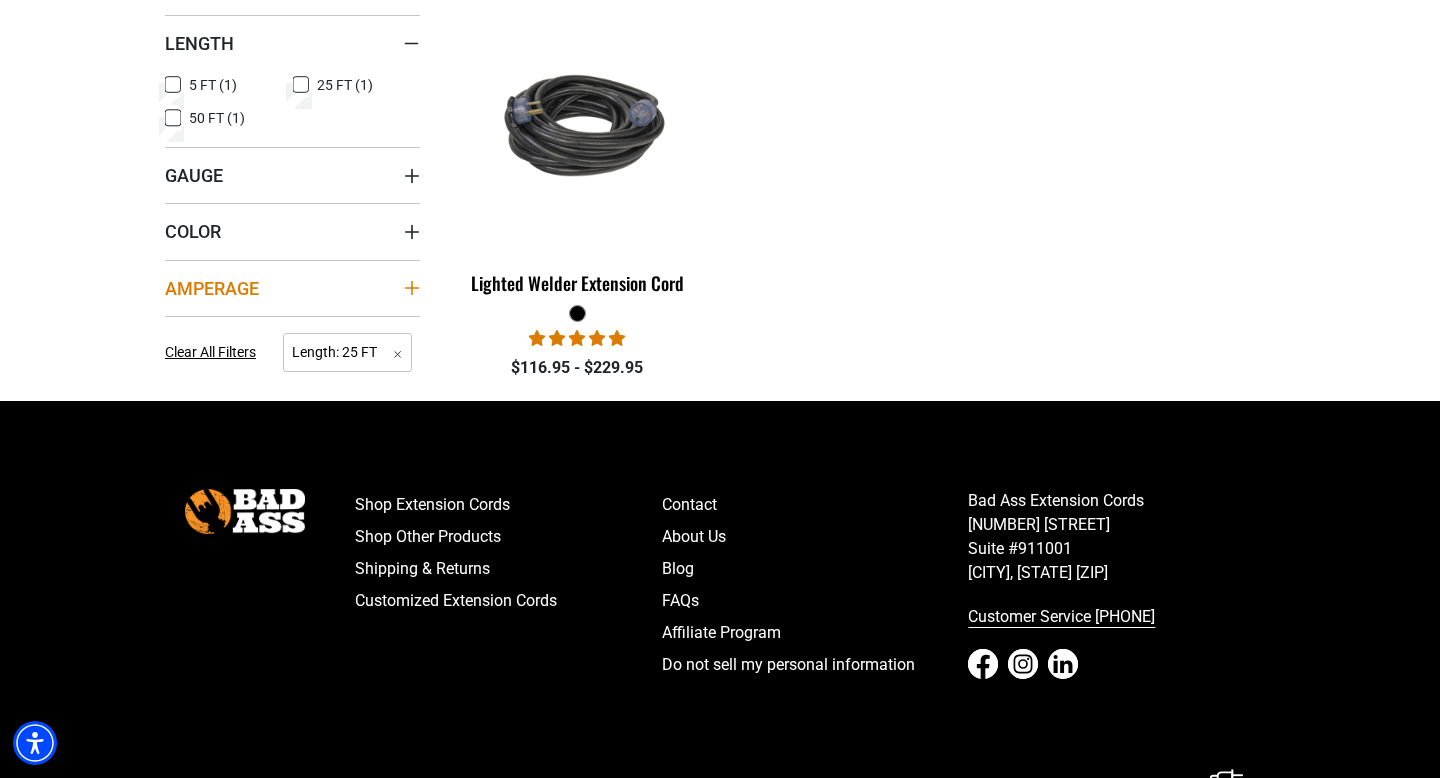click on "Amperage" at bounding box center [292, 288] 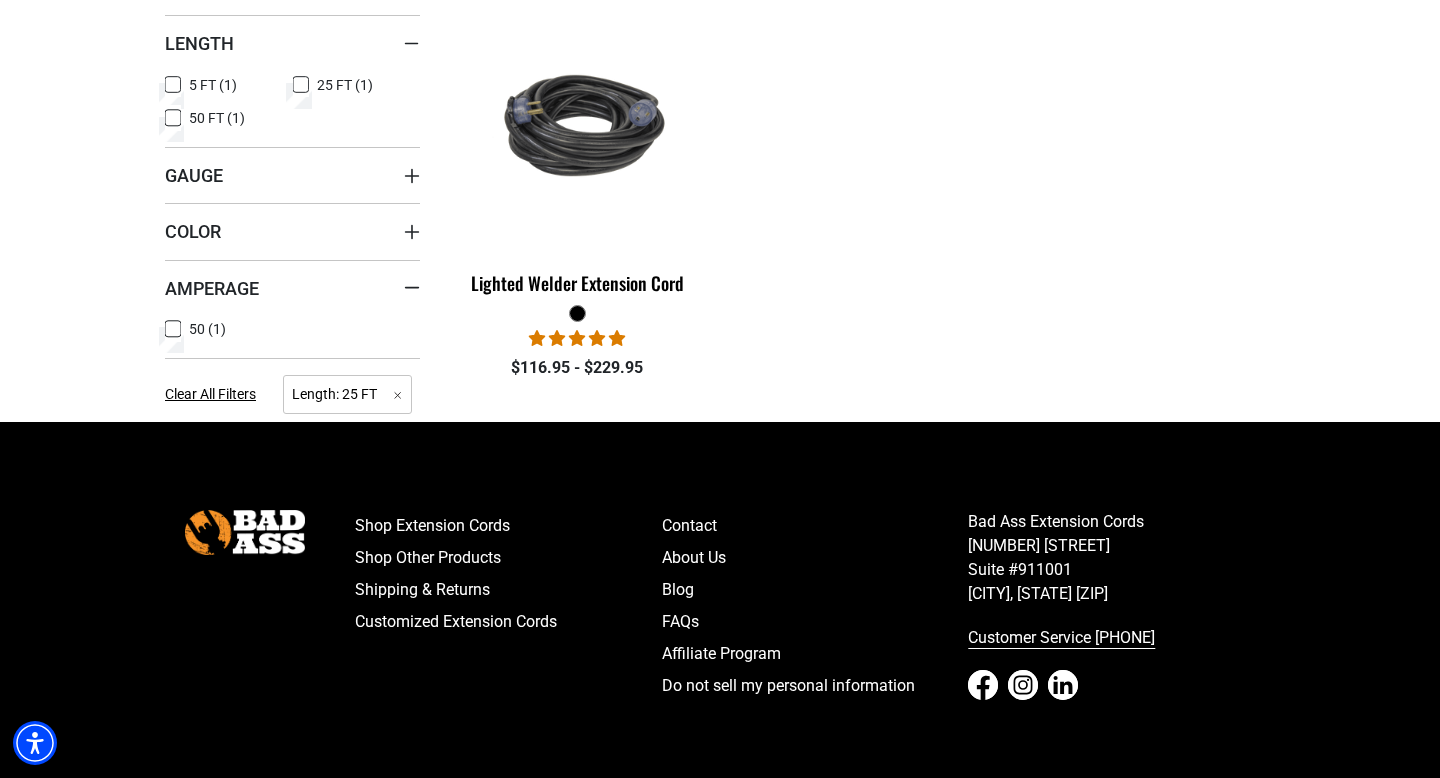 click on "50 (1)
50 (1 product)" at bounding box center [229, 329] 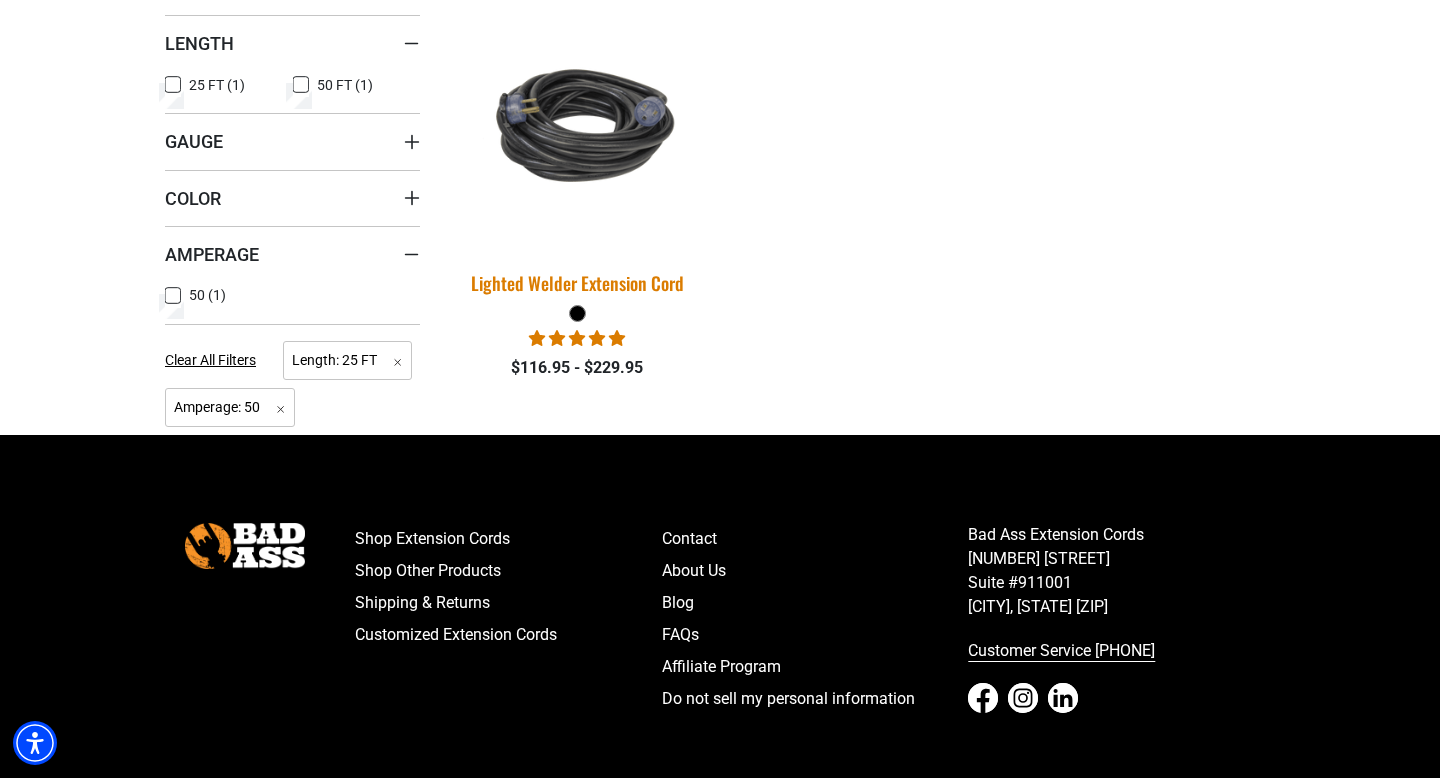 click on "Lighted Welder Extension Cord" at bounding box center [577, 283] 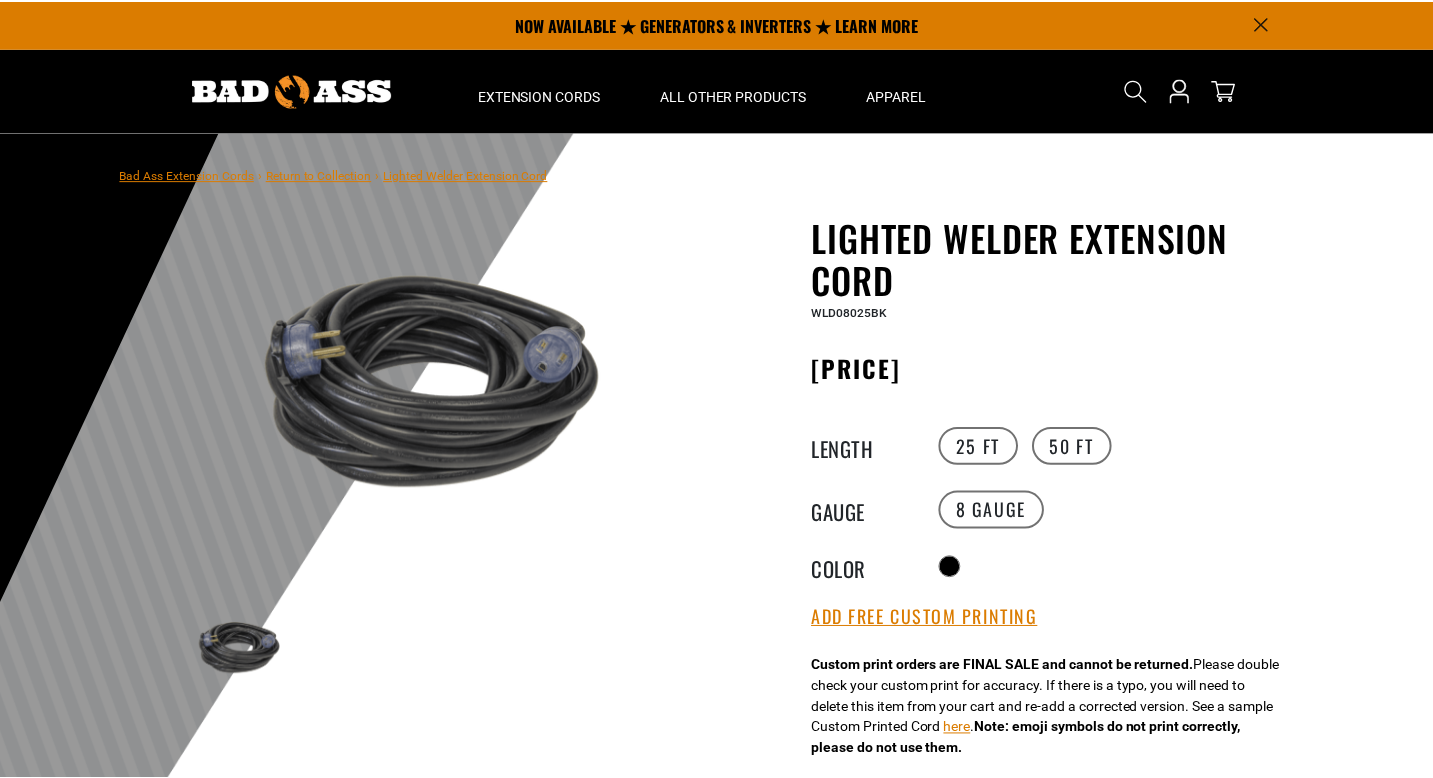 scroll, scrollTop: 93, scrollLeft: 0, axis: vertical 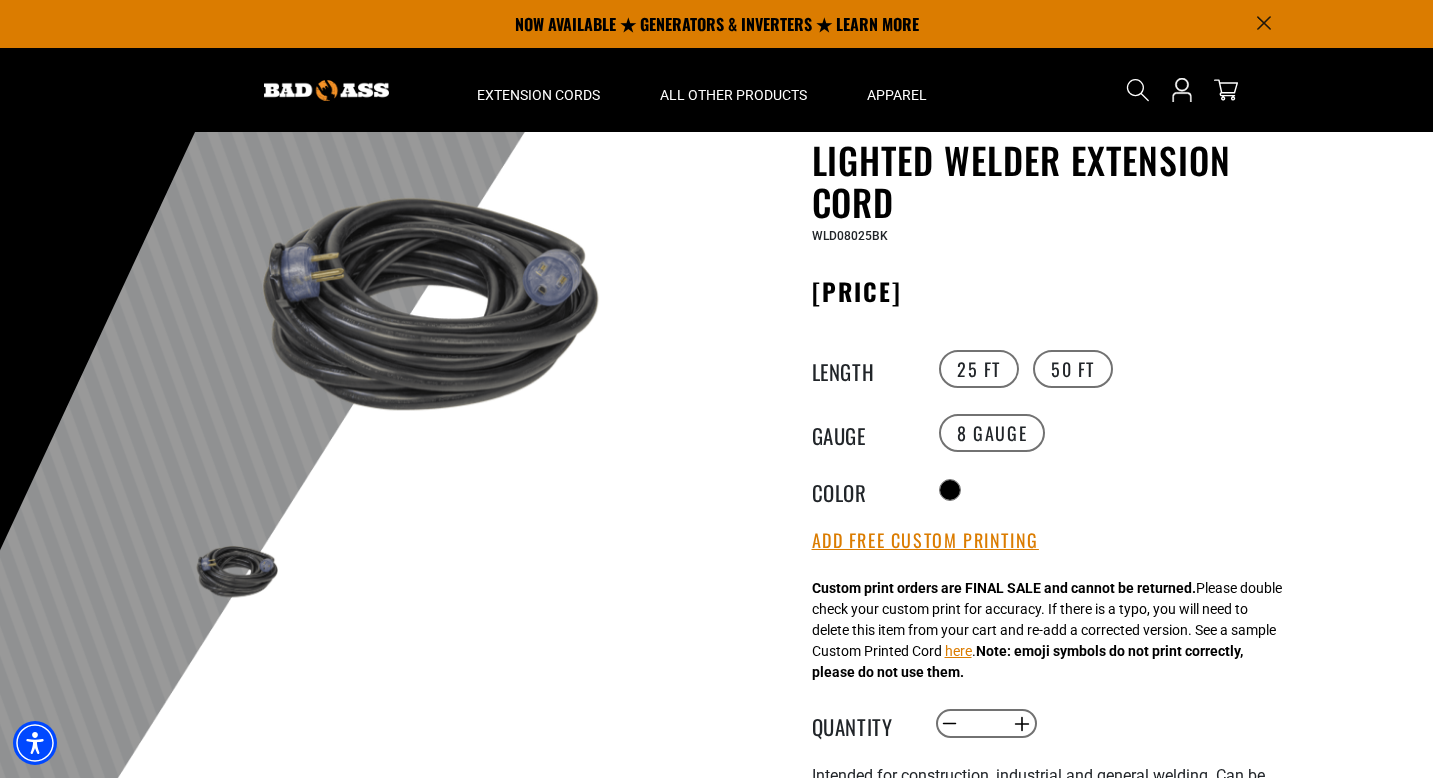 click at bounding box center (417, 303) 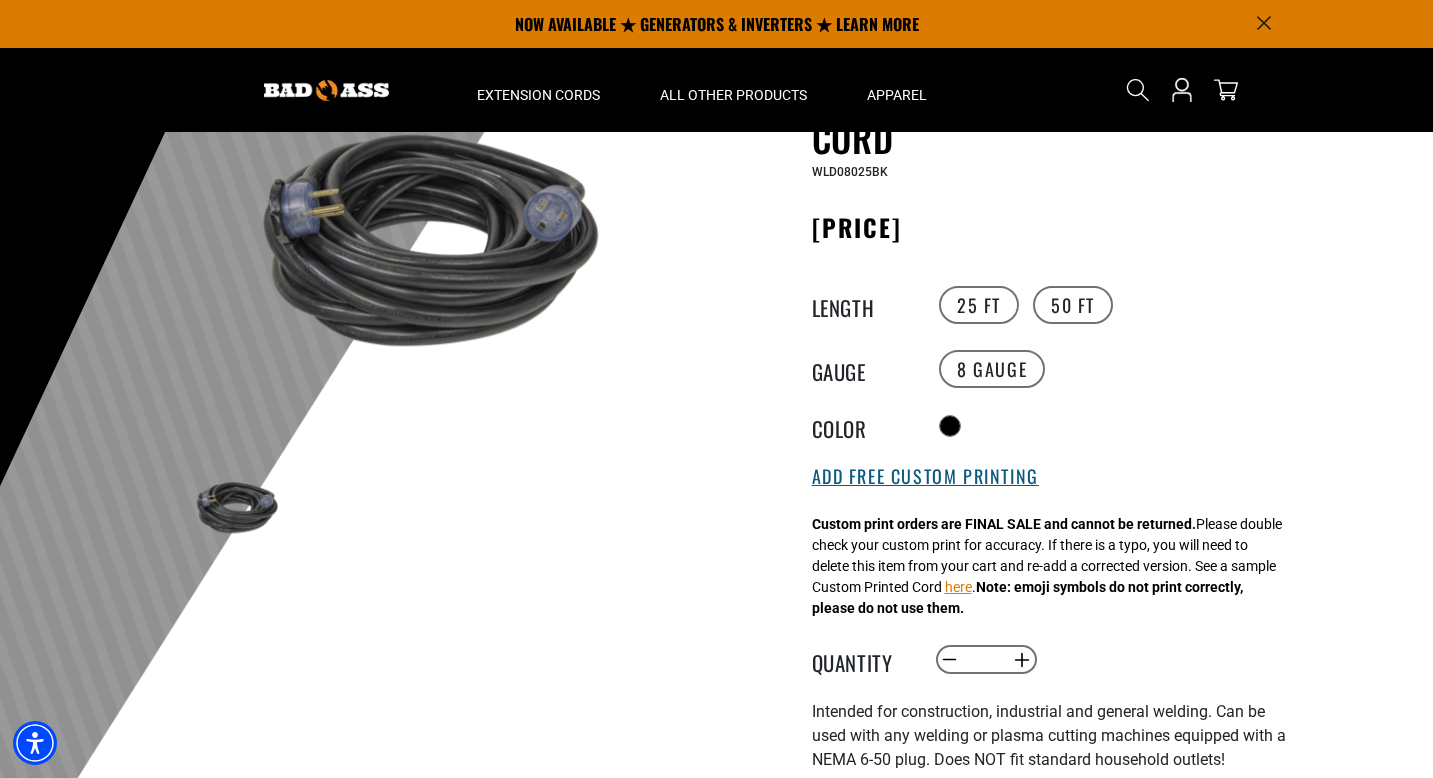 scroll, scrollTop: 30, scrollLeft: 0, axis: vertical 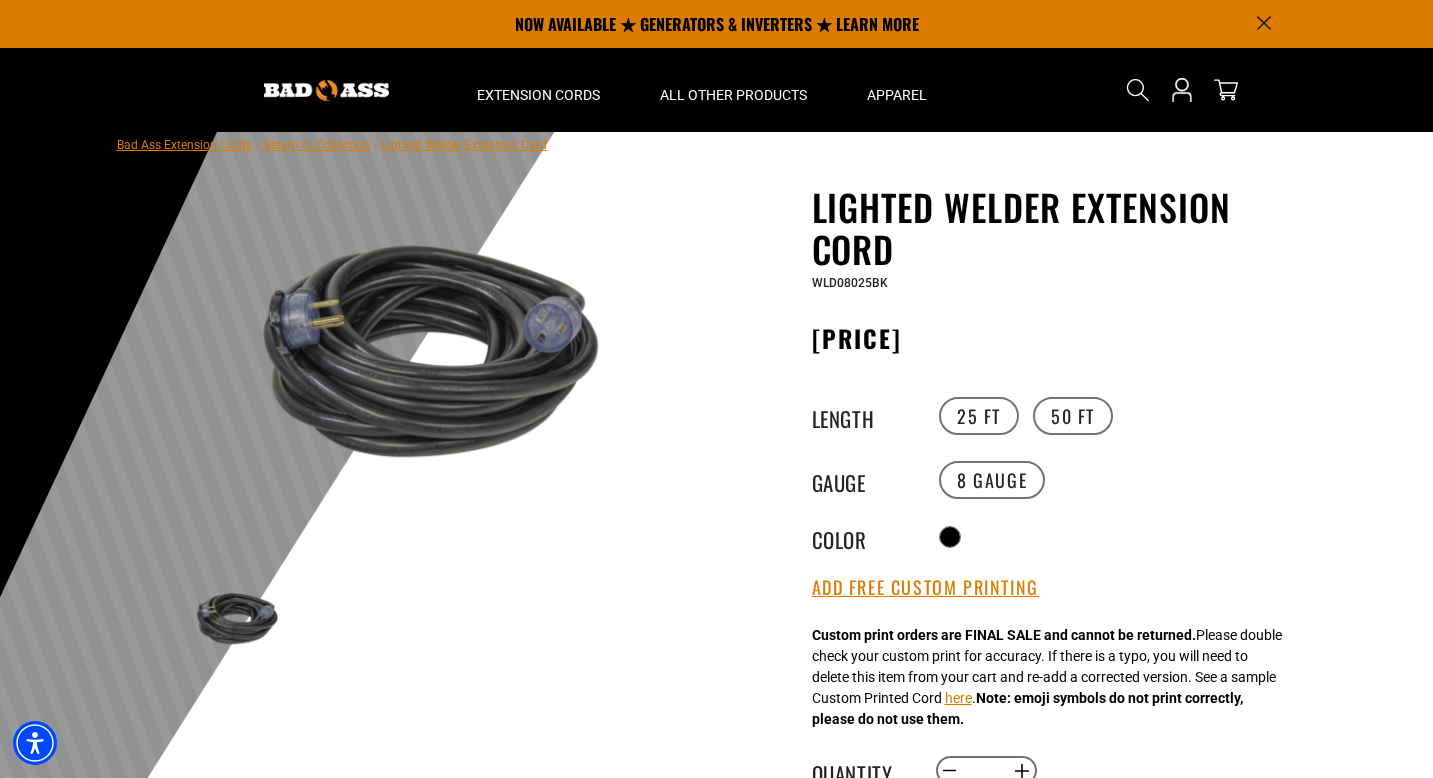 click at bounding box center (417, 350) 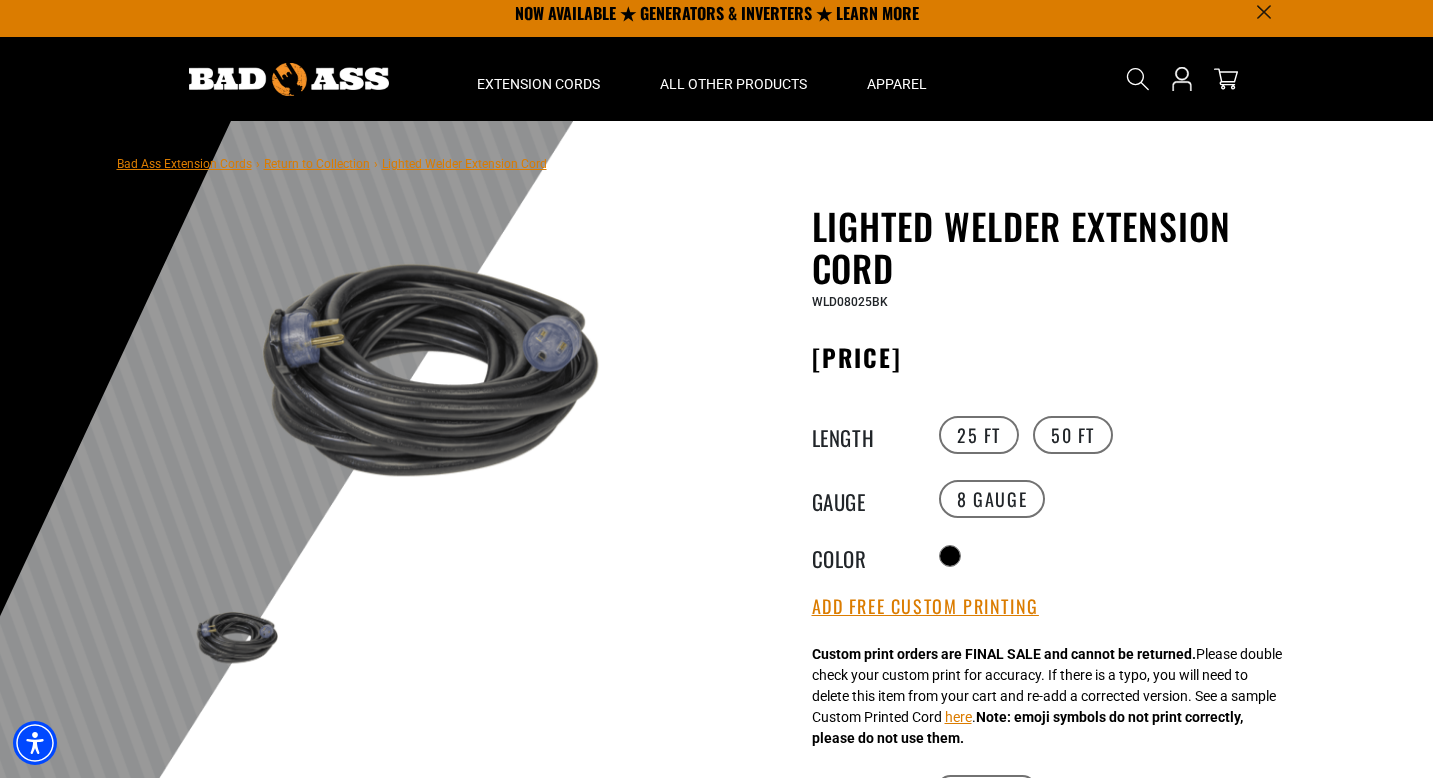 scroll, scrollTop: 0, scrollLeft: 0, axis: both 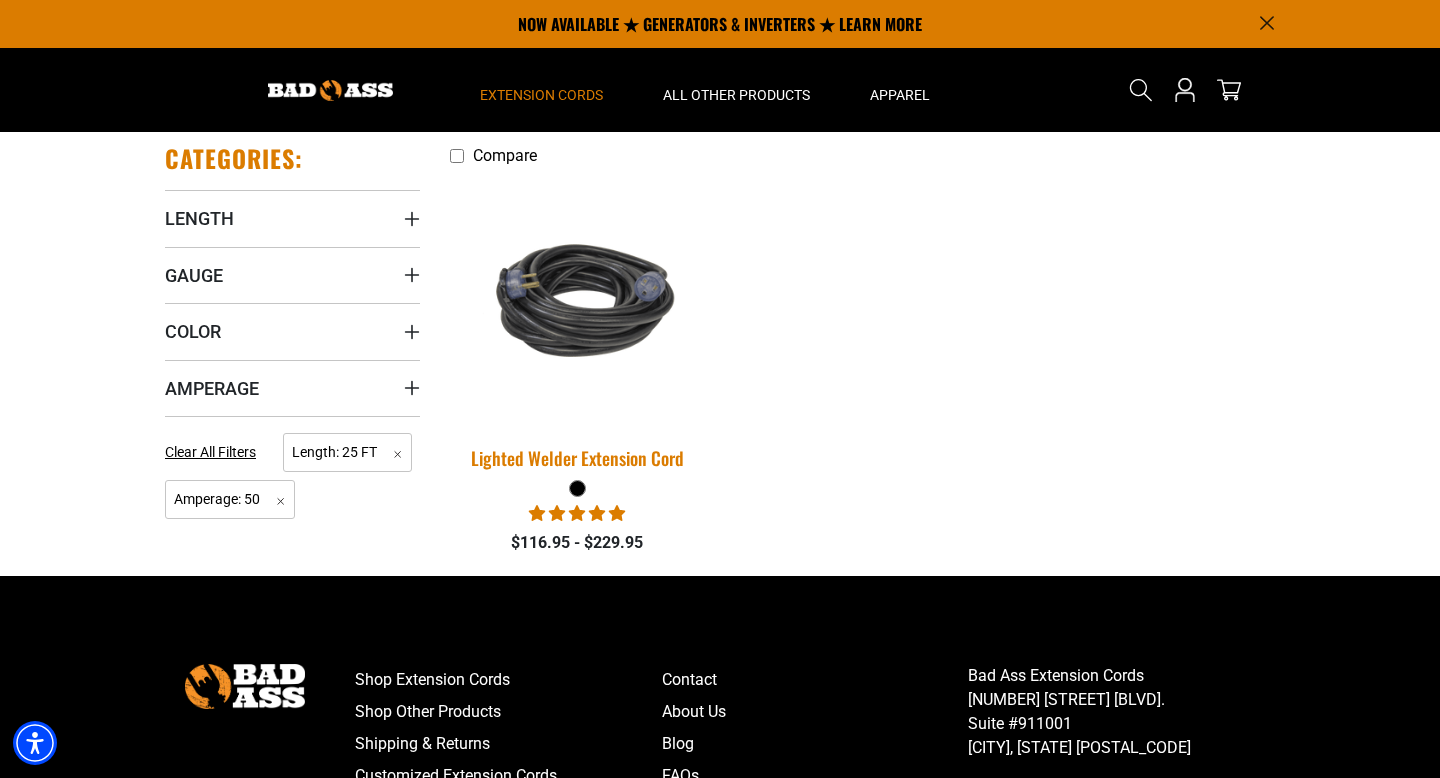 click at bounding box center [578, 300] 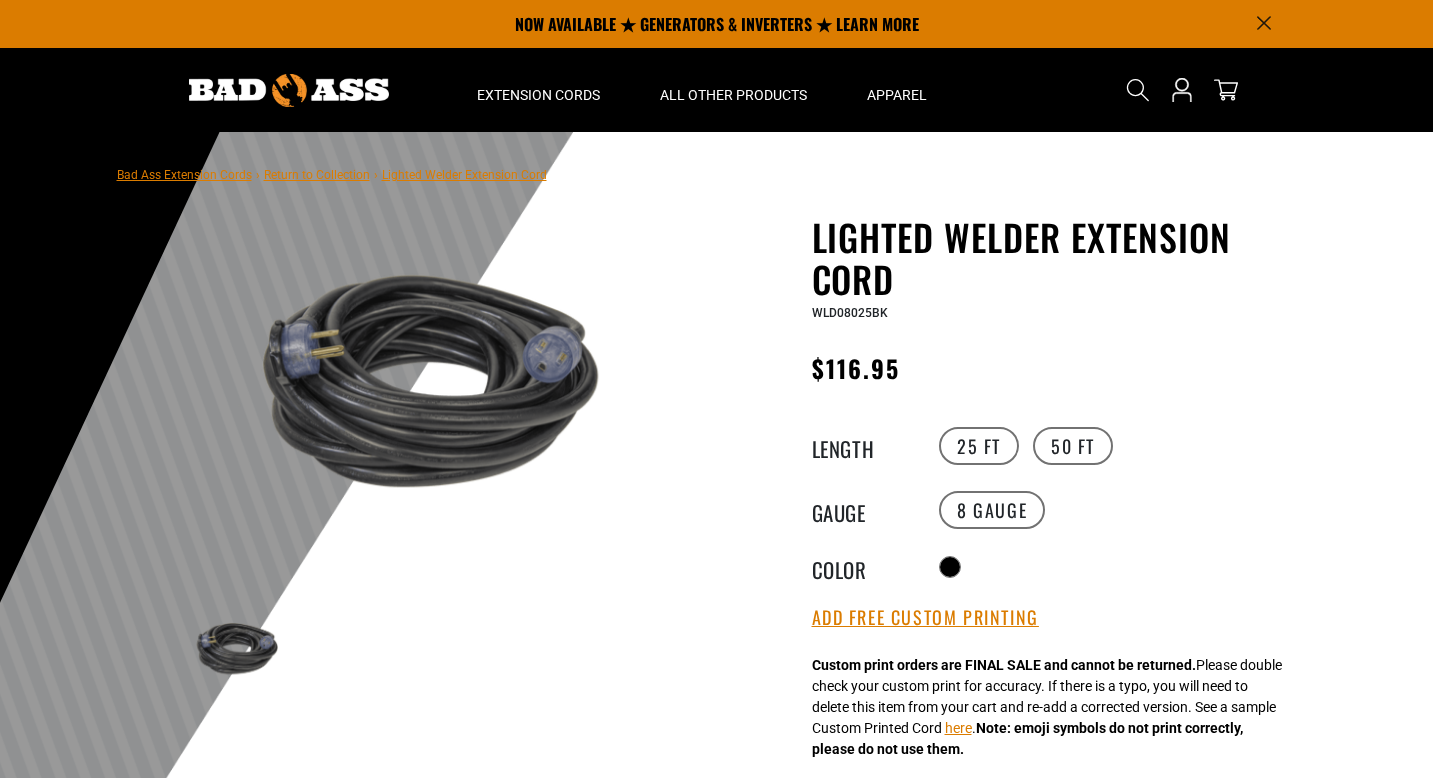 scroll, scrollTop: 0, scrollLeft: 0, axis: both 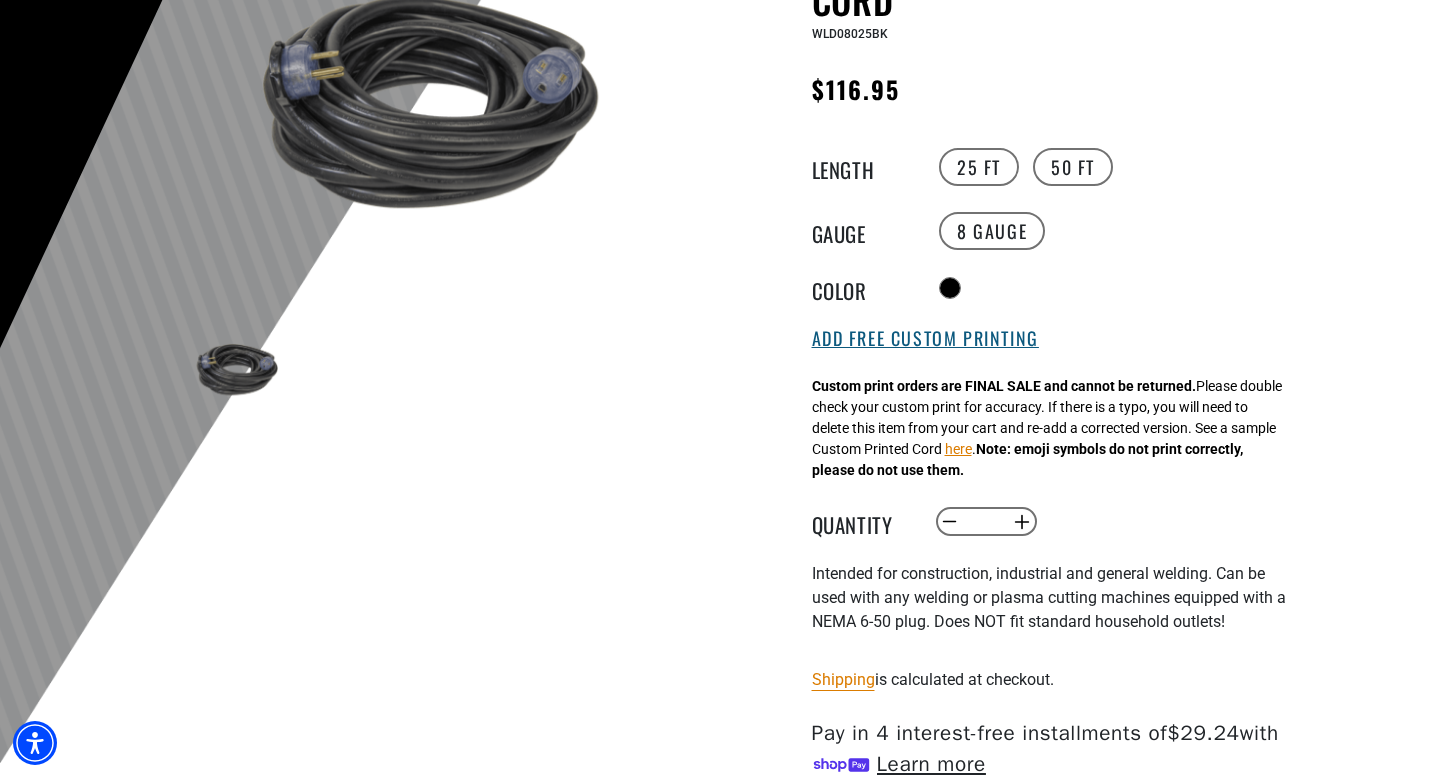 click on "Add Free Custom Printing" at bounding box center [925, 339] 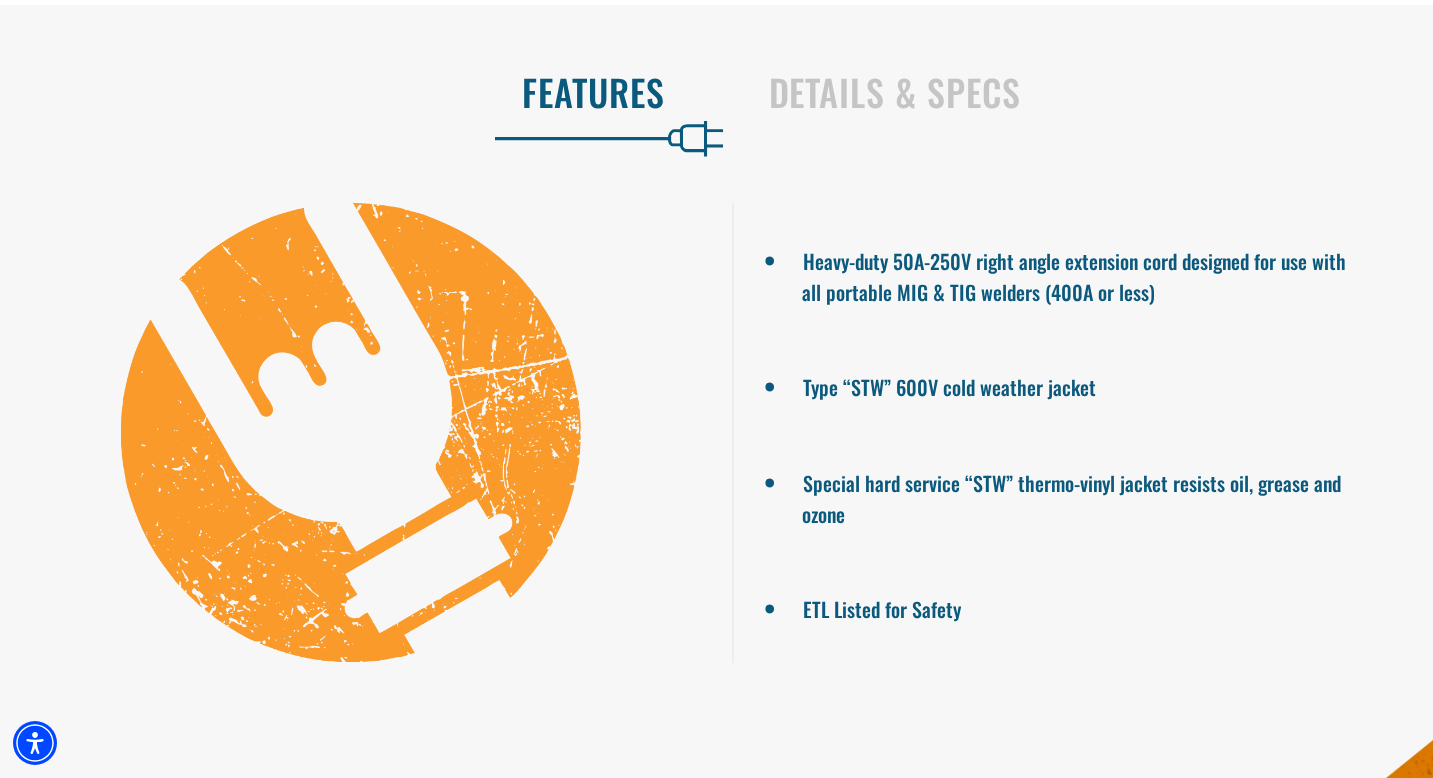 scroll, scrollTop: 1506, scrollLeft: 0, axis: vertical 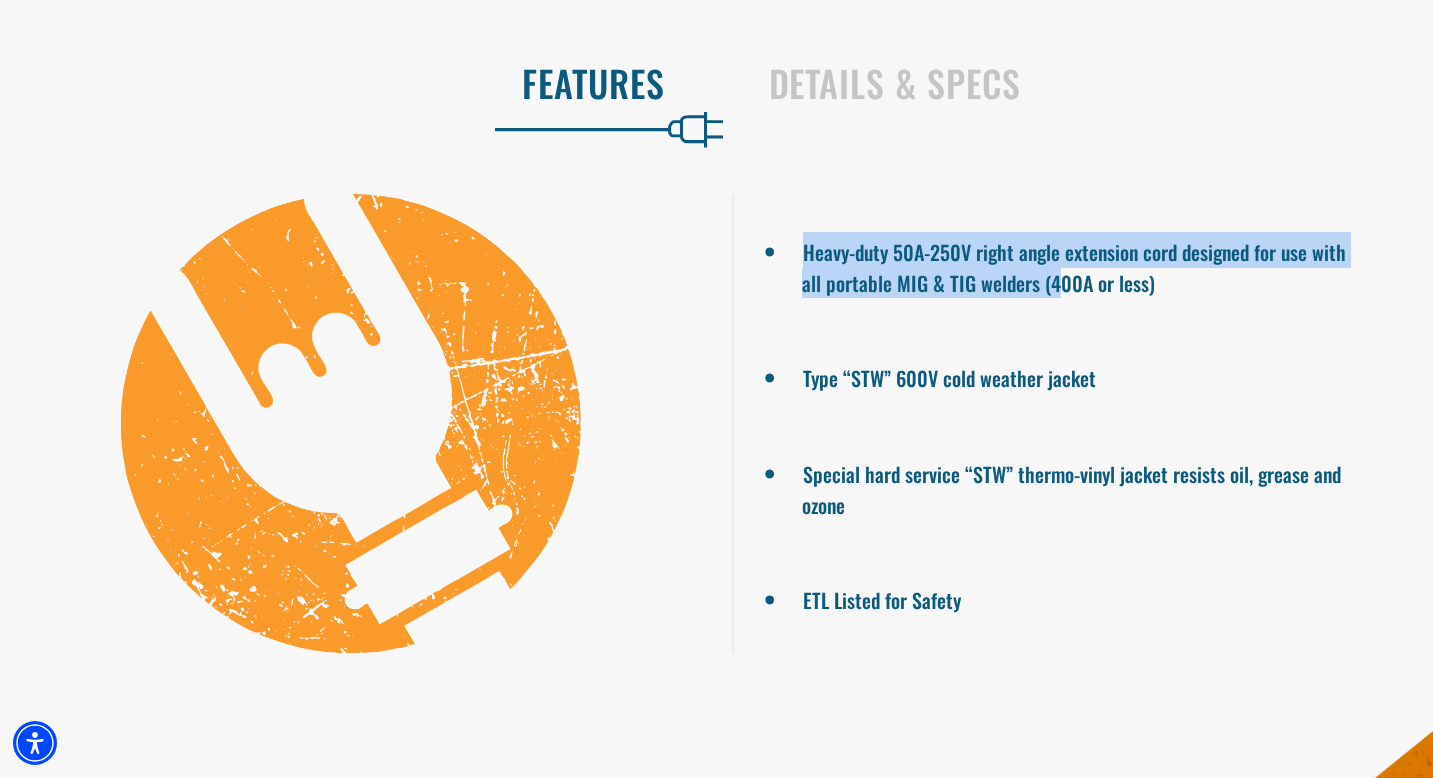 drag, startPoint x: 802, startPoint y: 255, endPoint x: 1056, endPoint y: 272, distance: 254.56827 